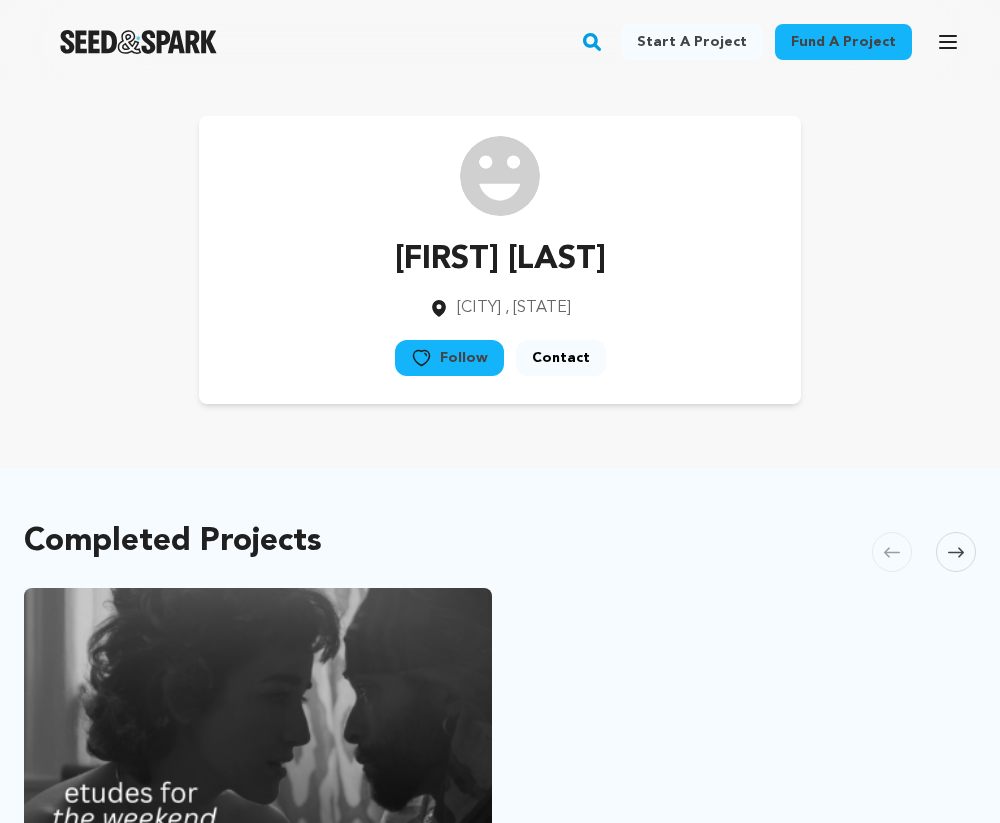 scroll, scrollTop: 0, scrollLeft: 0, axis: both 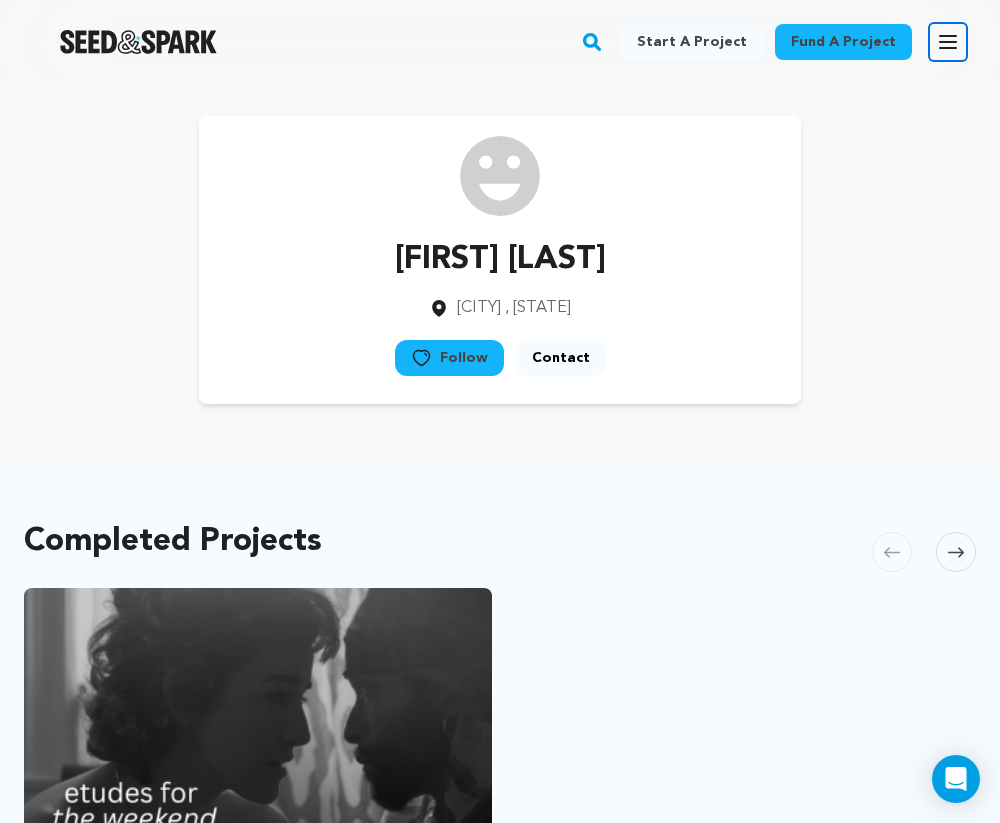 click on "Open main menu" at bounding box center [948, 42] 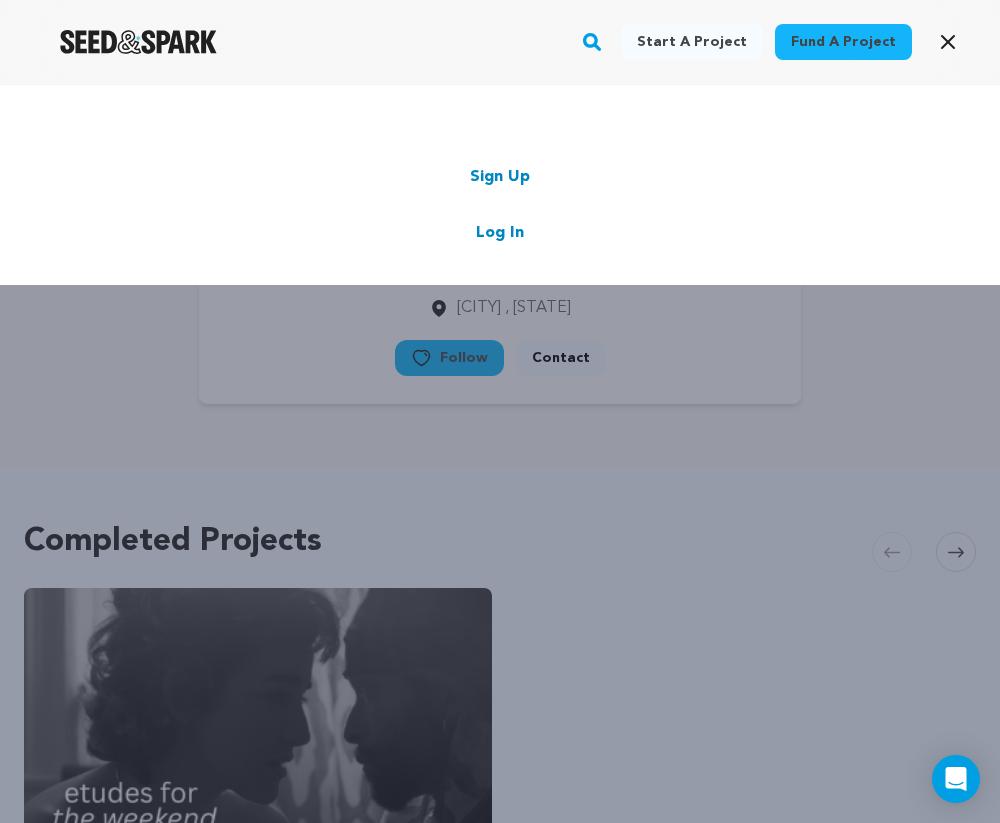 click on "Log In" at bounding box center [500, 233] 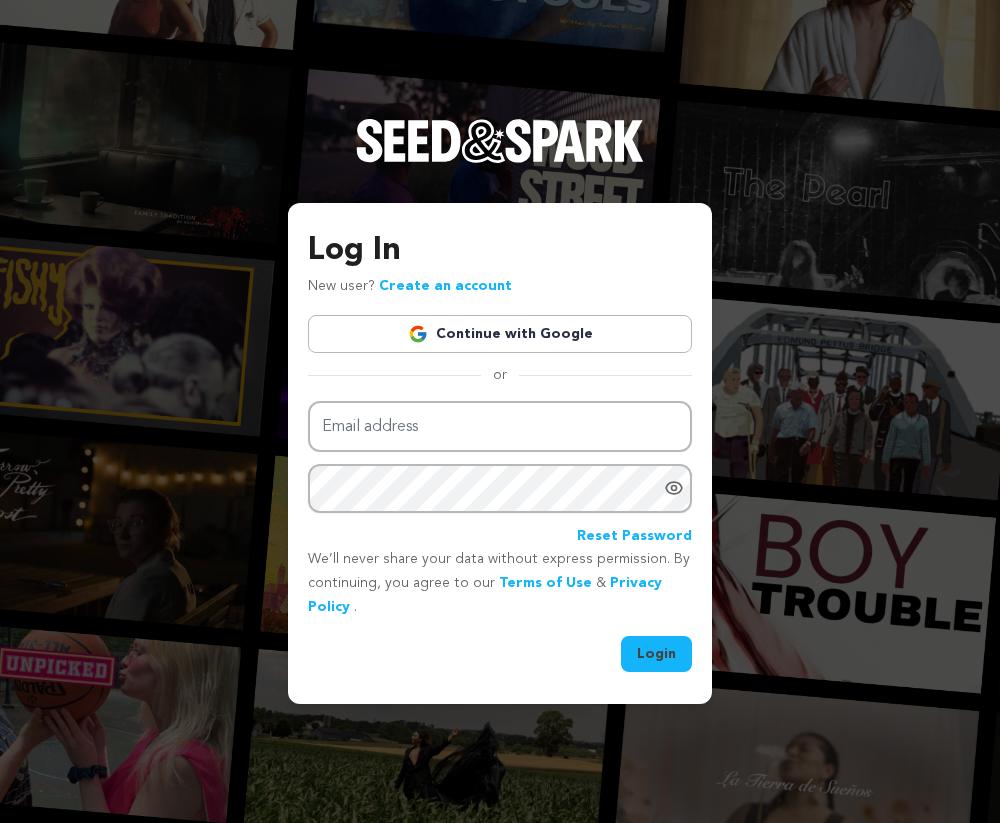 scroll, scrollTop: 0, scrollLeft: 0, axis: both 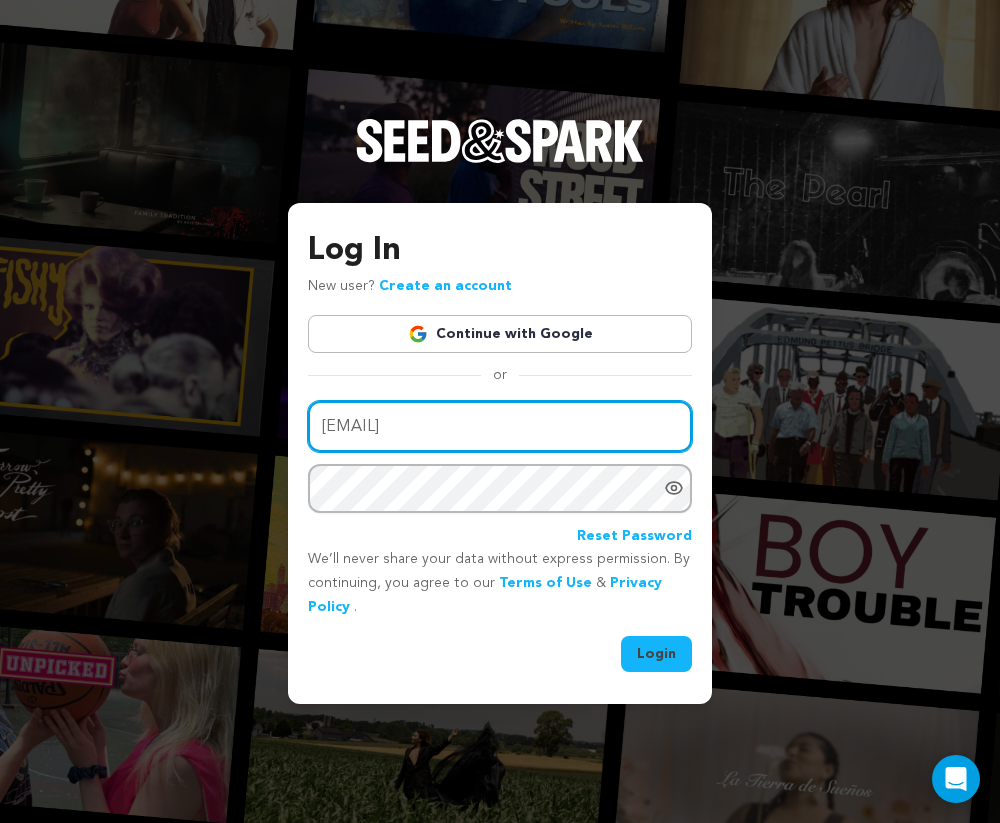 type on "mimiluisadavila@gmail.com" 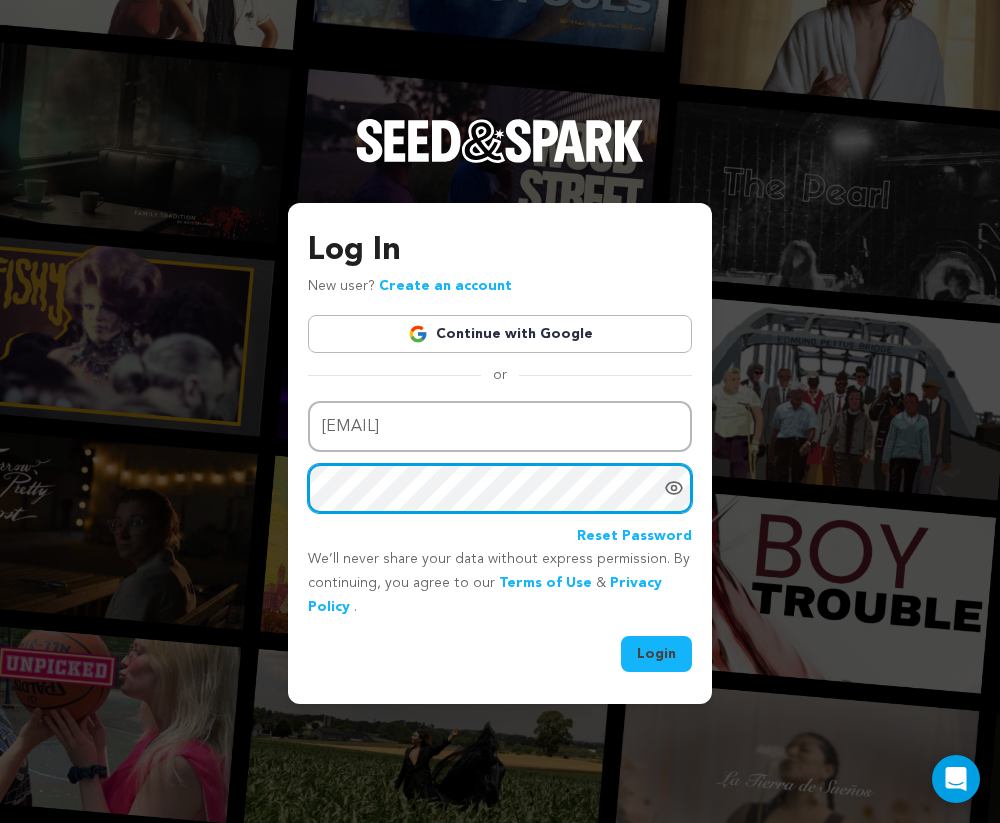 click on "Login" at bounding box center [656, 654] 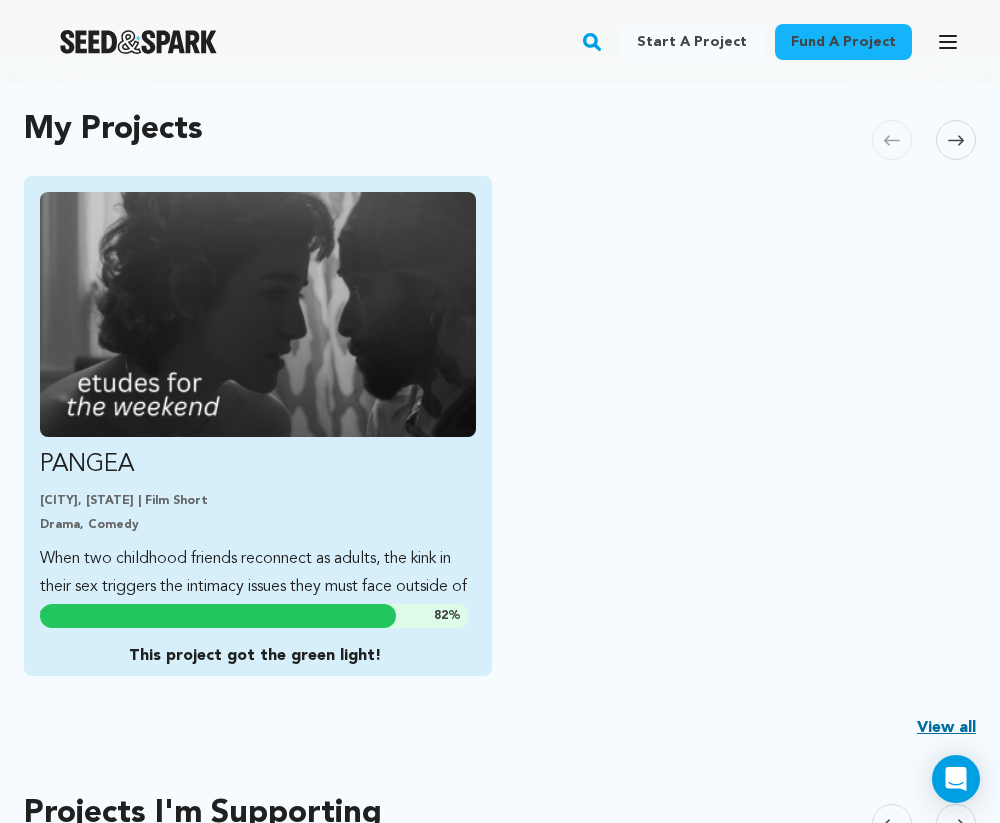 scroll, scrollTop: 462, scrollLeft: 0, axis: vertical 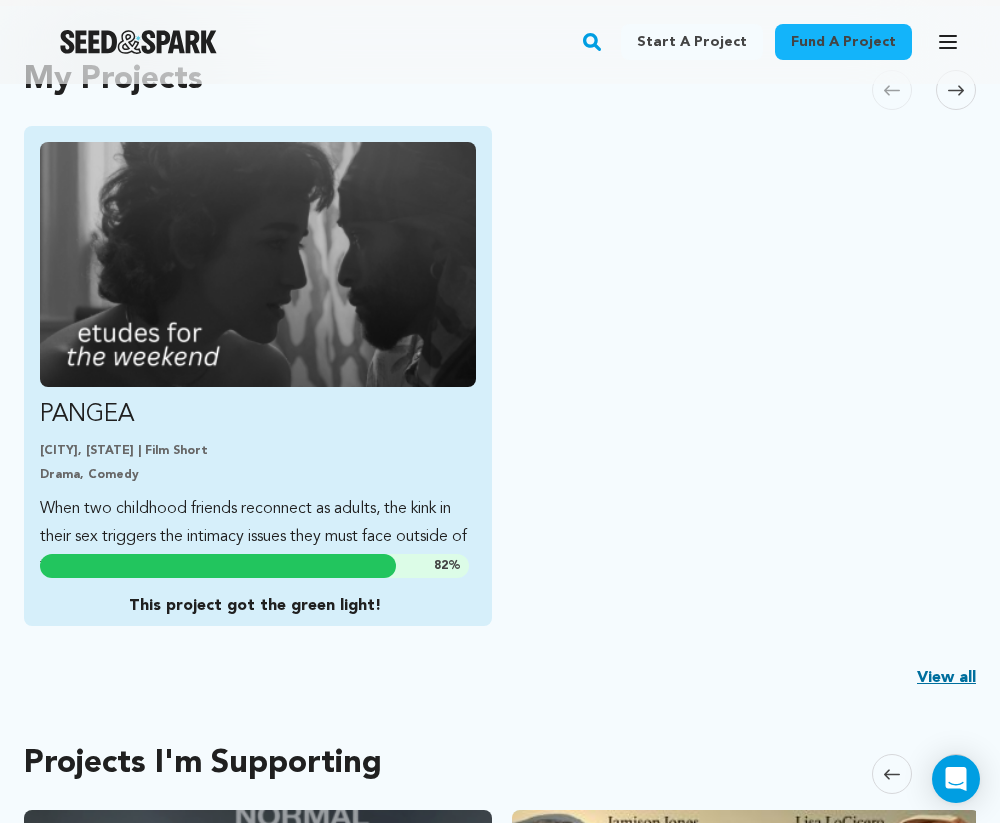 click on "[CITY], [STATE] | Film Short" at bounding box center (258, 451) 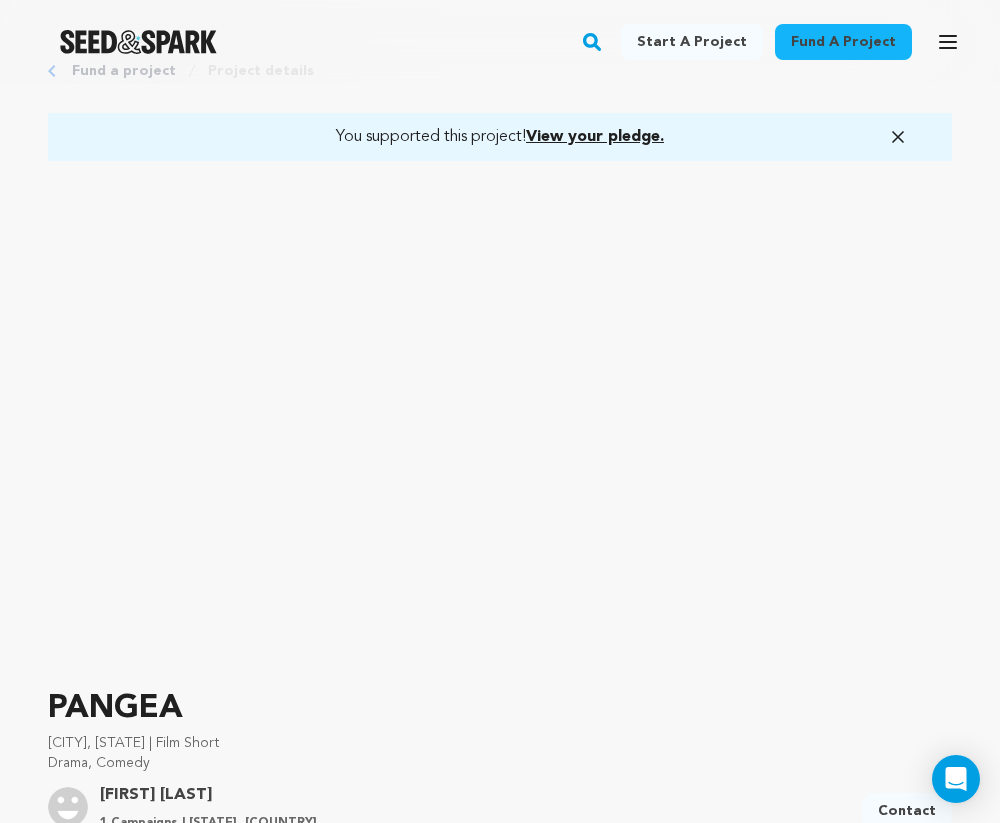 scroll, scrollTop: 0, scrollLeft: 0, axis: both 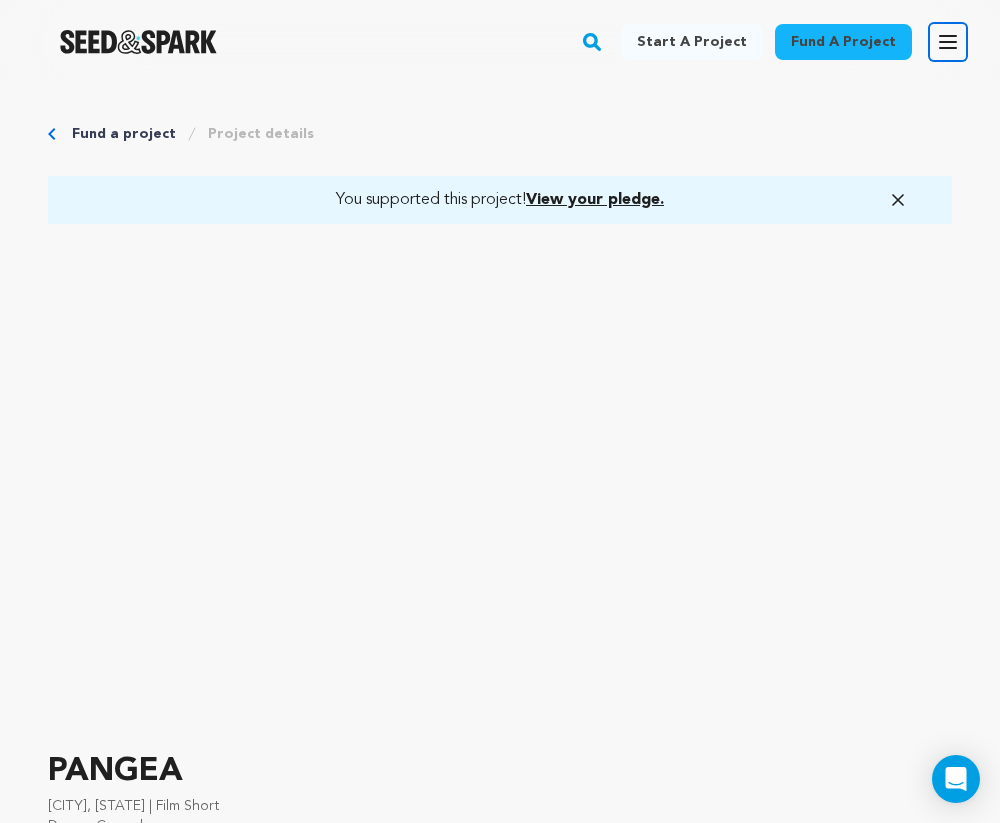 click 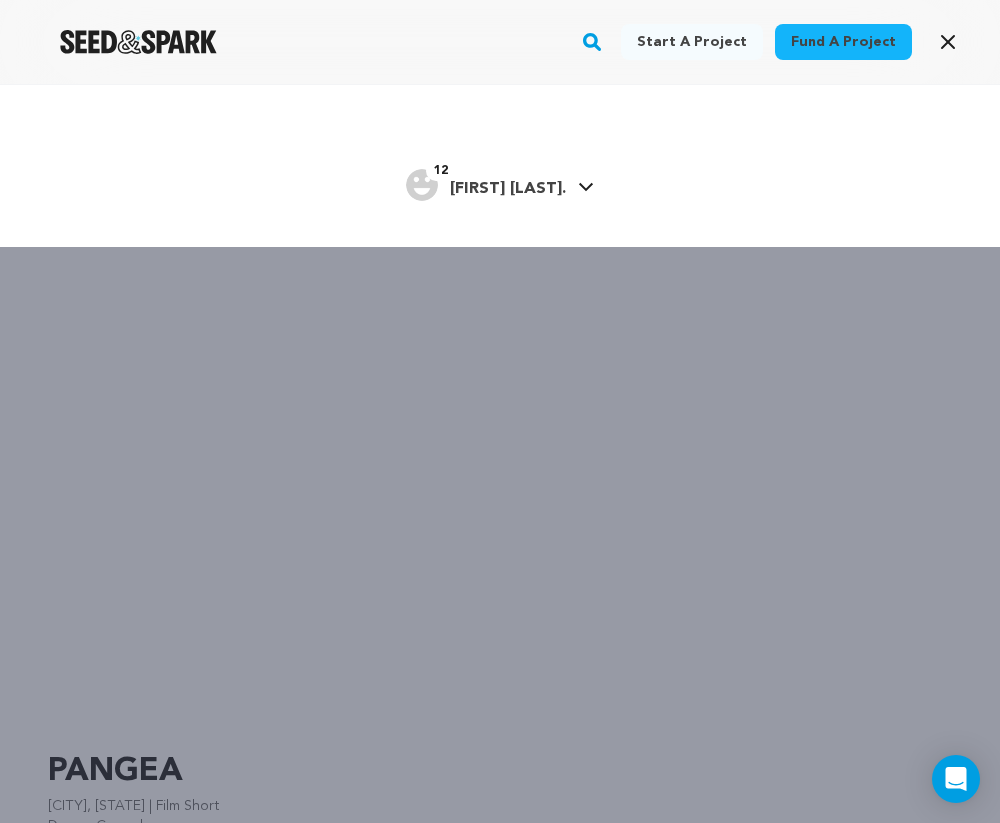 click on "12
Mimi D.
Mimi D." at bounding box center [500, 183] 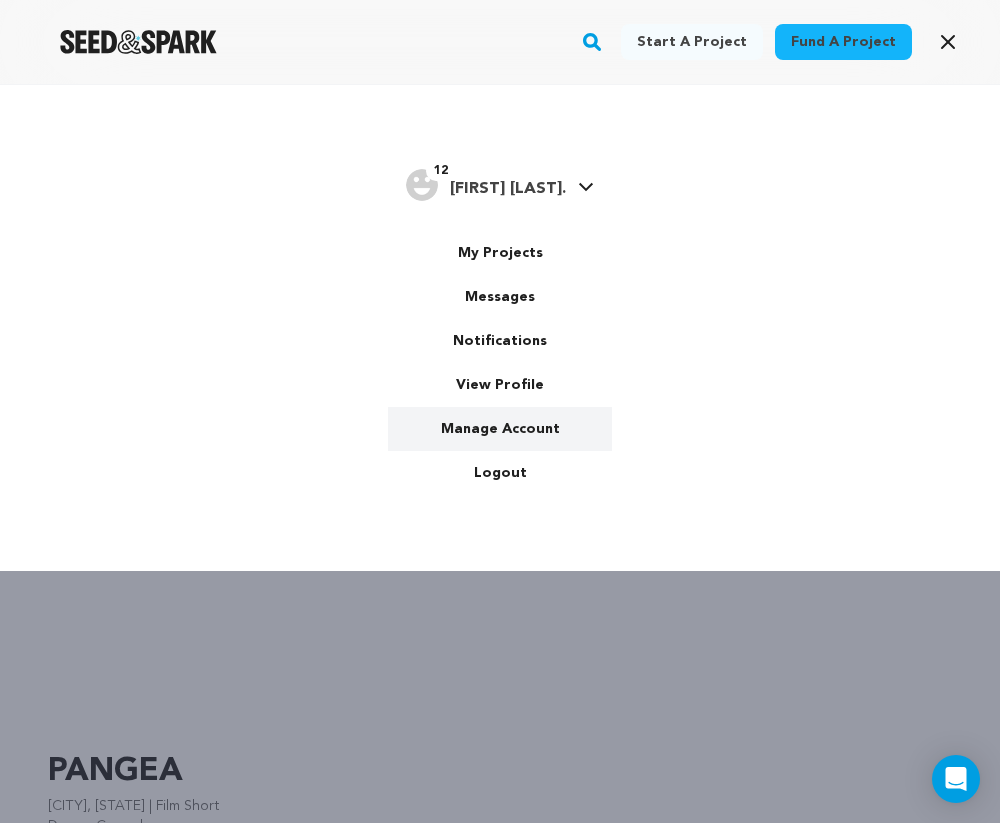 click on "Manage Account" at bounding box center (500, 429) 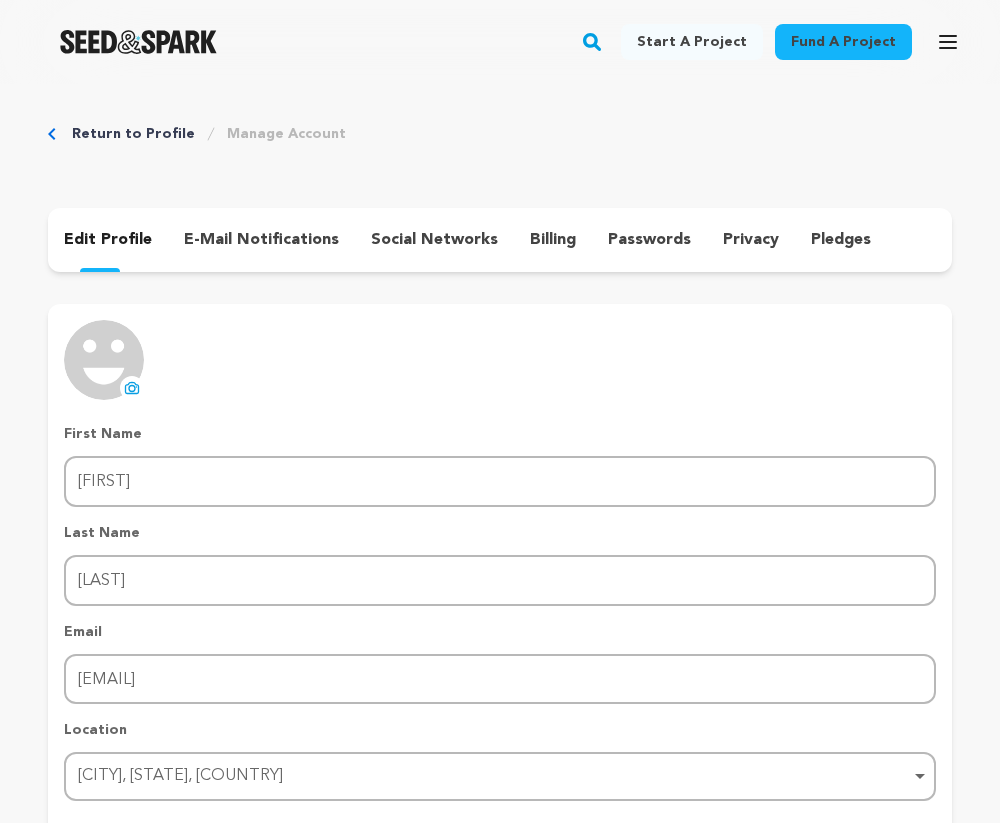 scroll, scrollTop: 0, scrollLeft: 0, axis: both 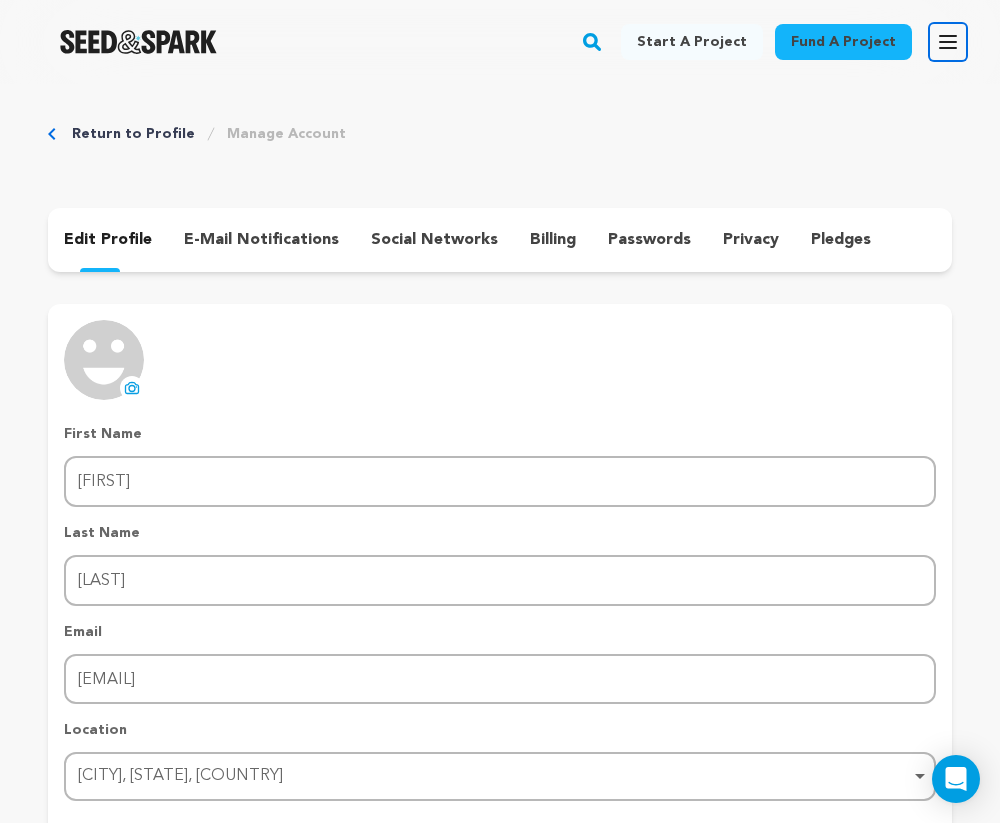 click 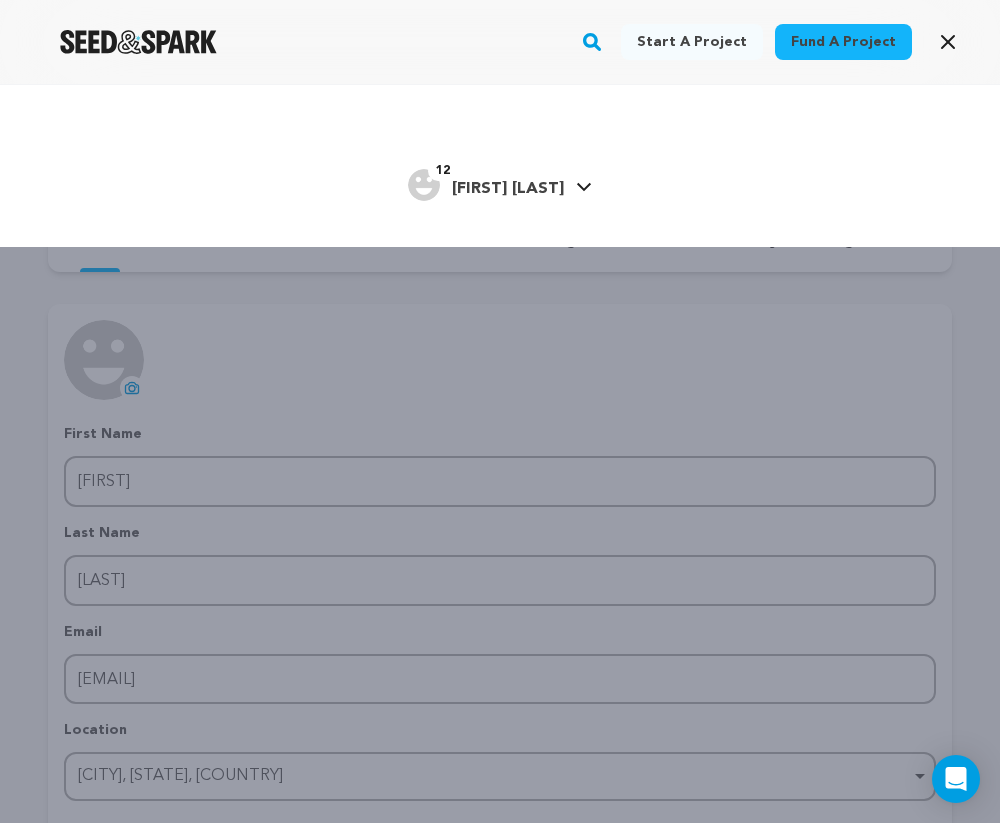 click on "12
Mimi D." at bounding box center [486, 185] 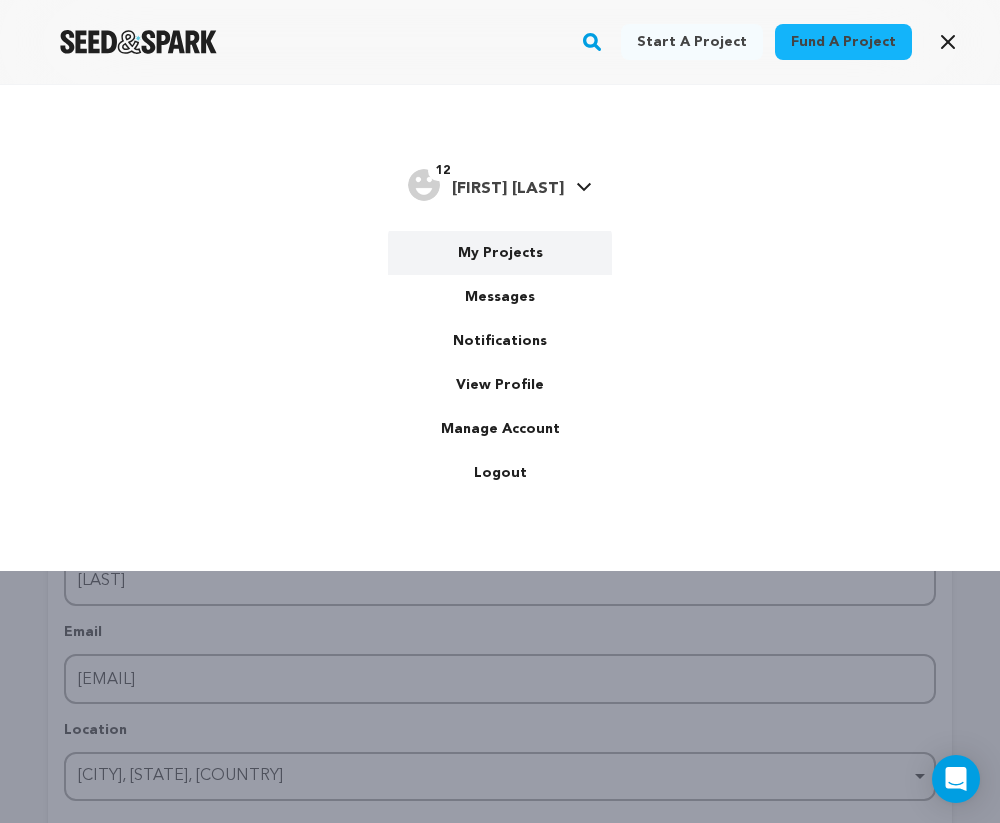 click on "My Projects" at bounding box center [500, 253] 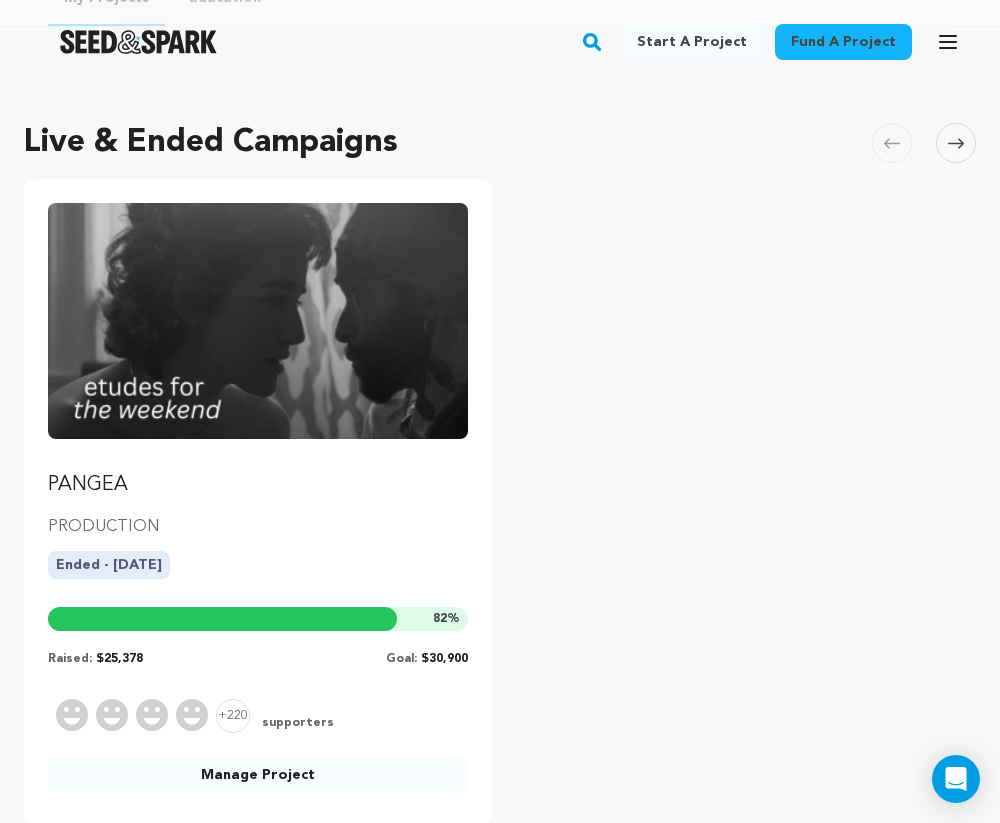 scroll, scrollTop: 96, scrollLeft: 0, axis: vertical 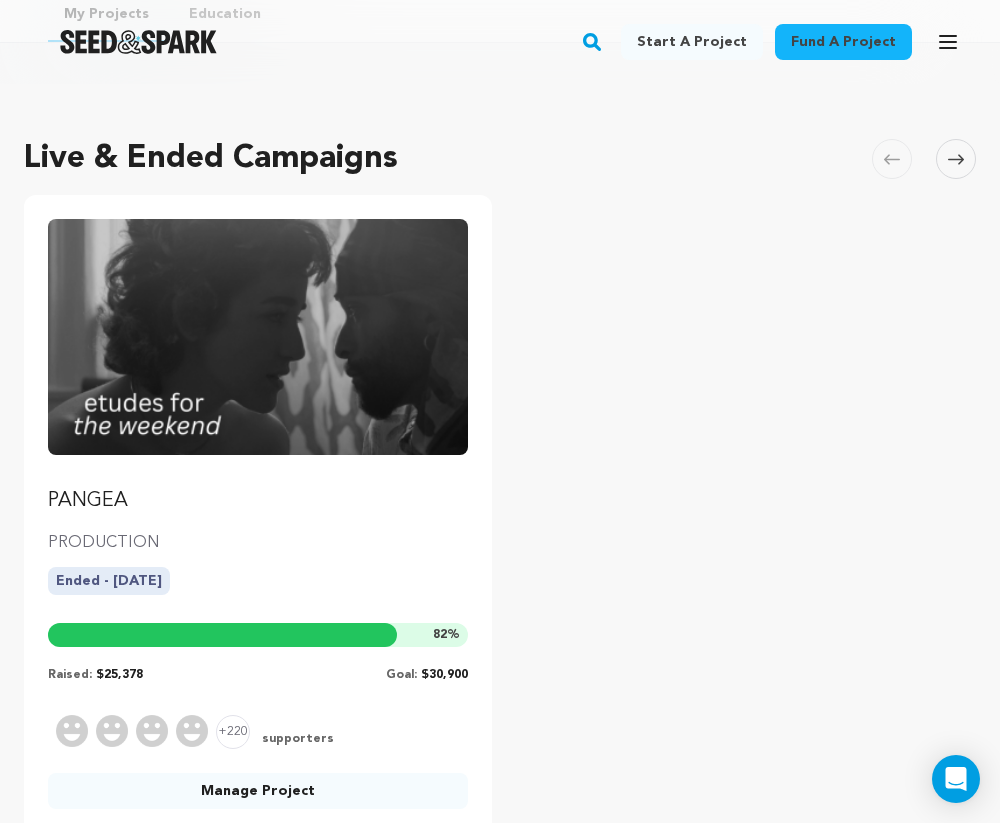 click at bounding box center [258, 337] 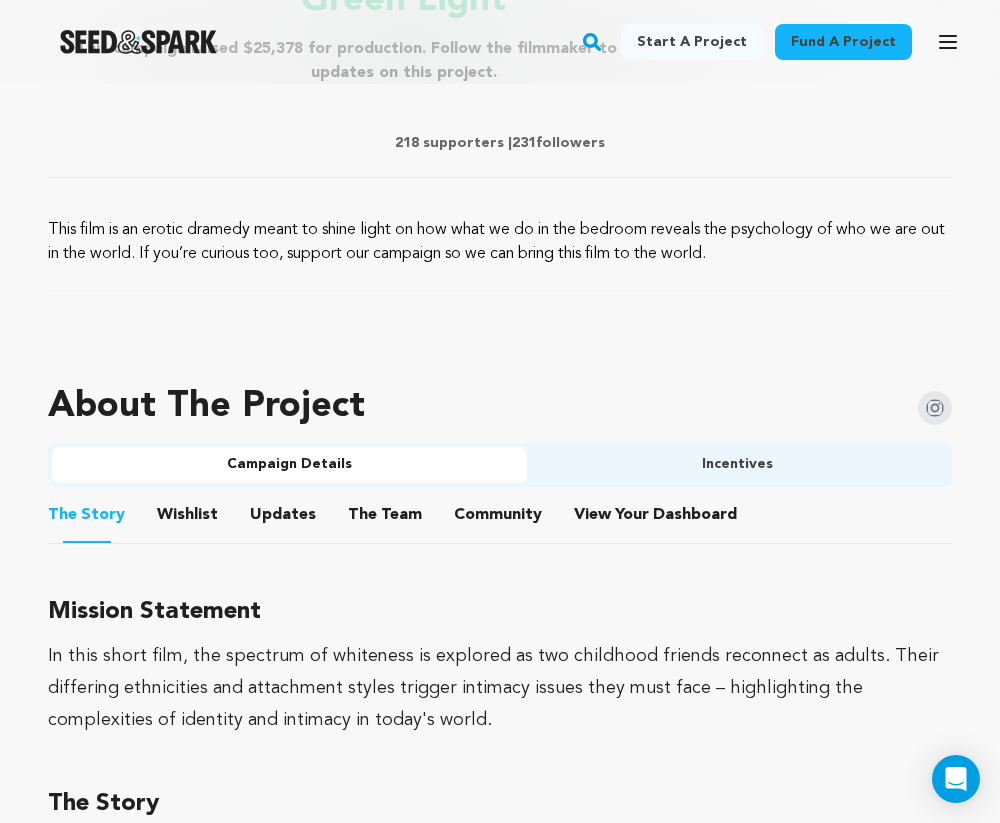 scroll, scrollTop: 1006, scrollLeft: 0, axis: vertical 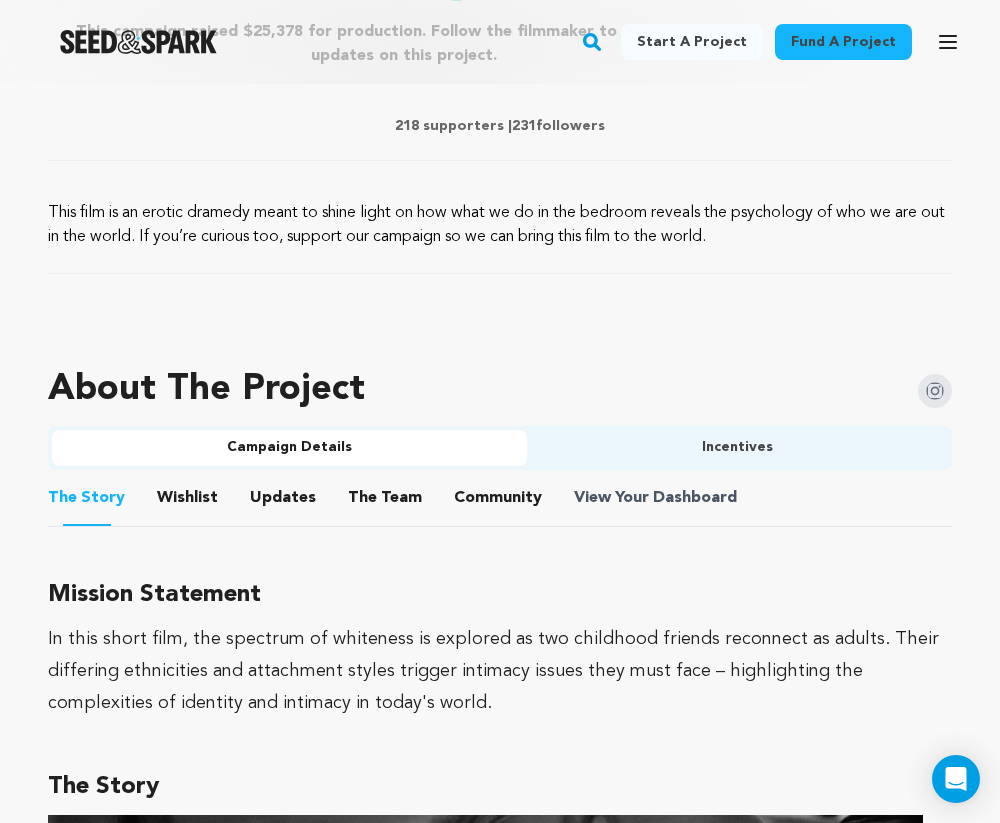 click on "Dashboard" at bounding box center [695, 498] 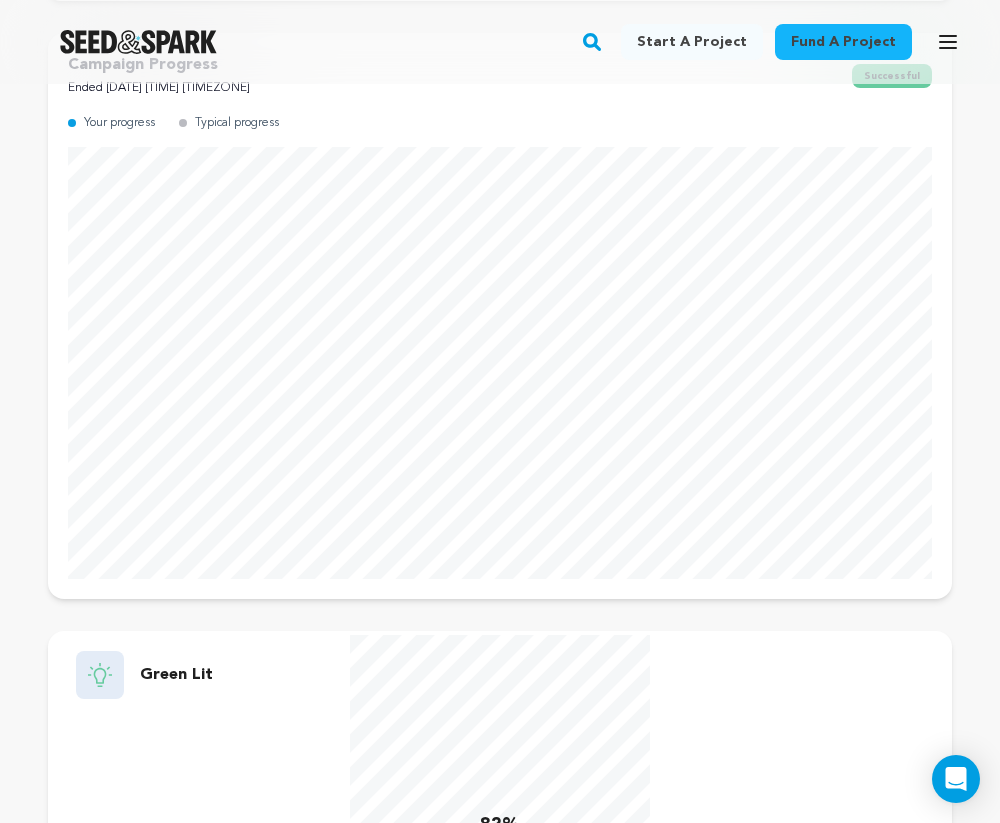 scroll, scrollTop: 0, scrollLeft: 0, axis: both 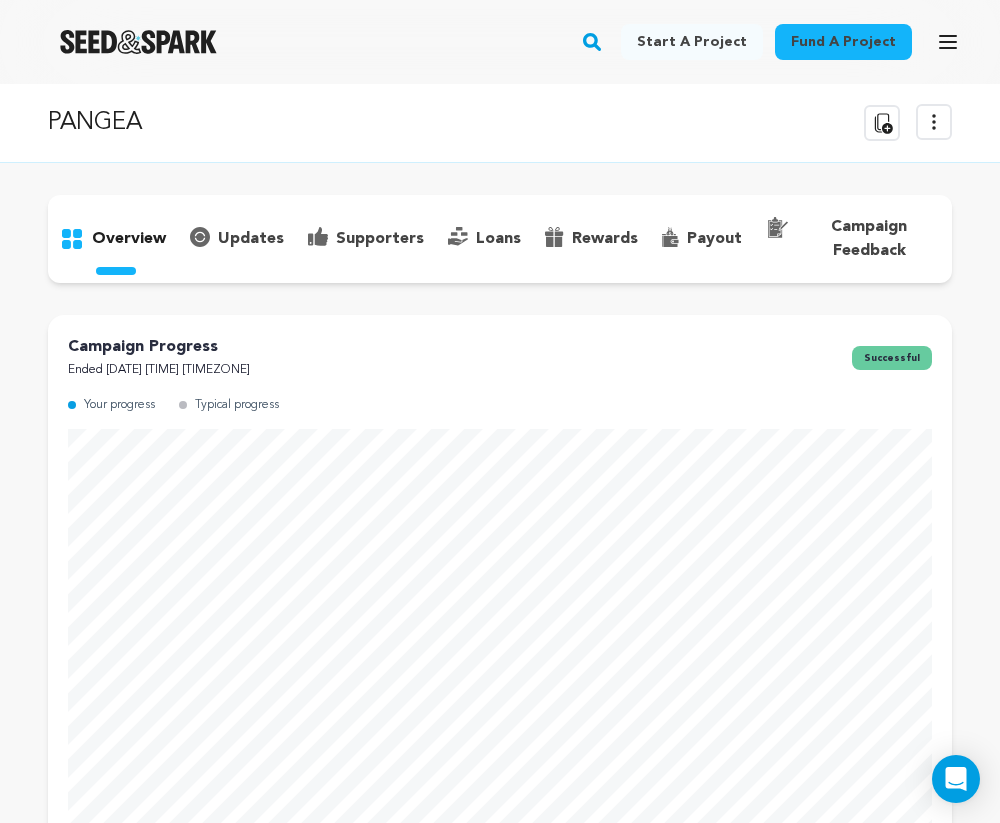 click on "supporters" at bounding box center (380, 239) 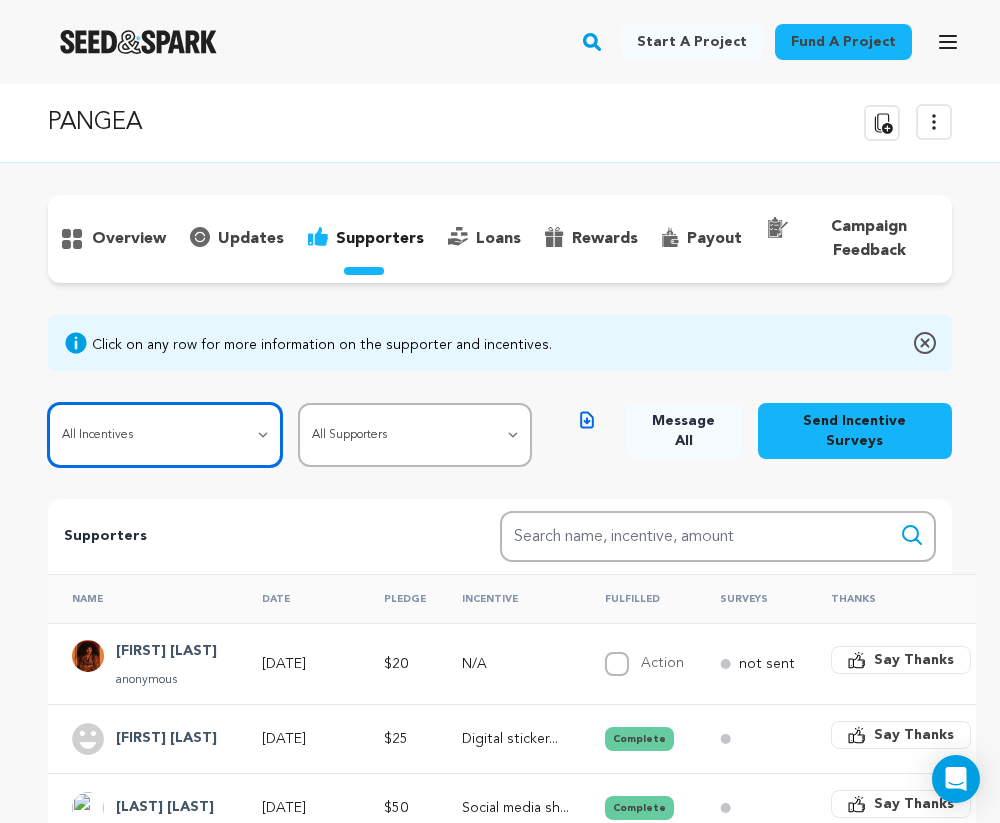 click on "All Incentives
Social media shoutout
Digital sticker file
Free audition coaching
Special Thanks in final film credits
Custom Sticker Love Pack
Free Editing Services (up to 3 min.)
Digital Lookbook & Poster
Private screener link ahead of festival premiere
VIP Screening & Party Invite*
EP Credit" at bounding box center [165, 435] 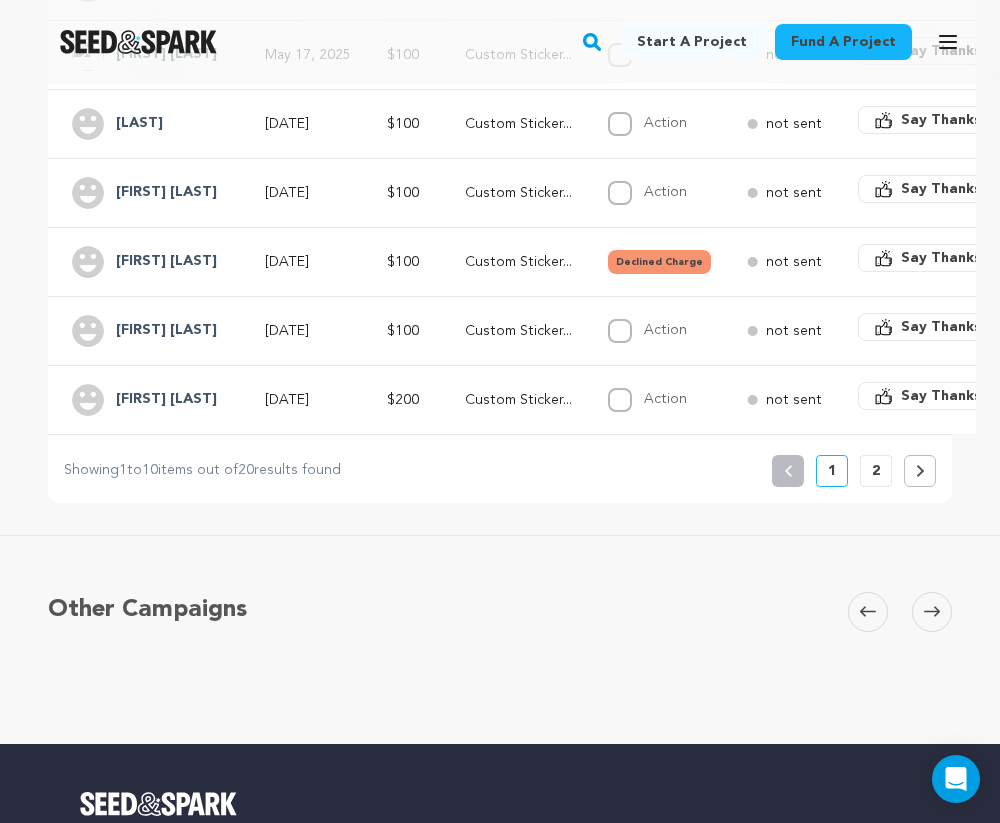 scroll, scrollTop: 832, scrollLeft: 0, axis: vertical 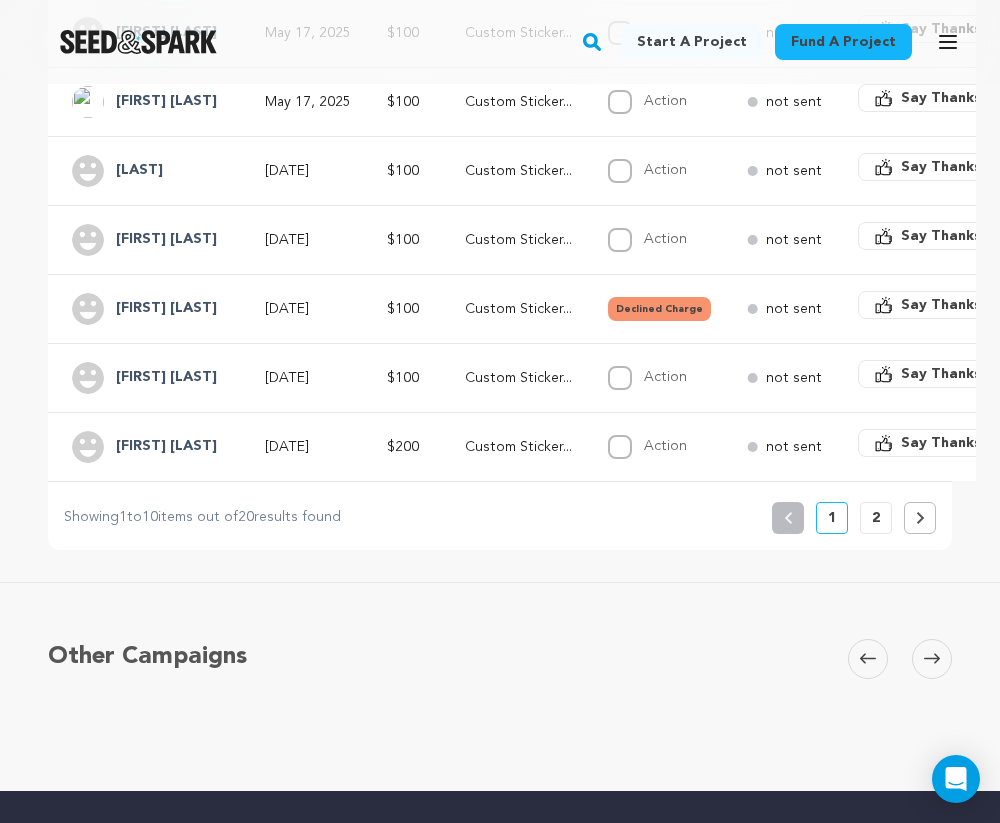 click on "2" at bounding box center [876, 518] 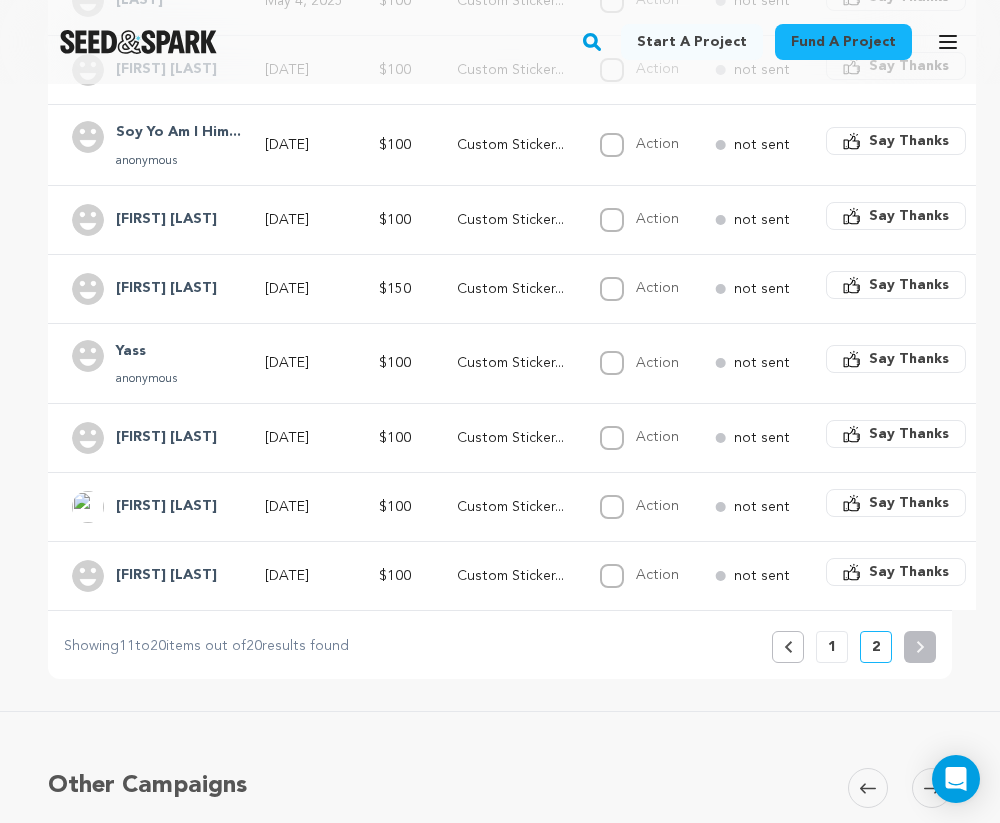 scroll, scrollTop: 733, scrollLeft: 0, axis: vertical 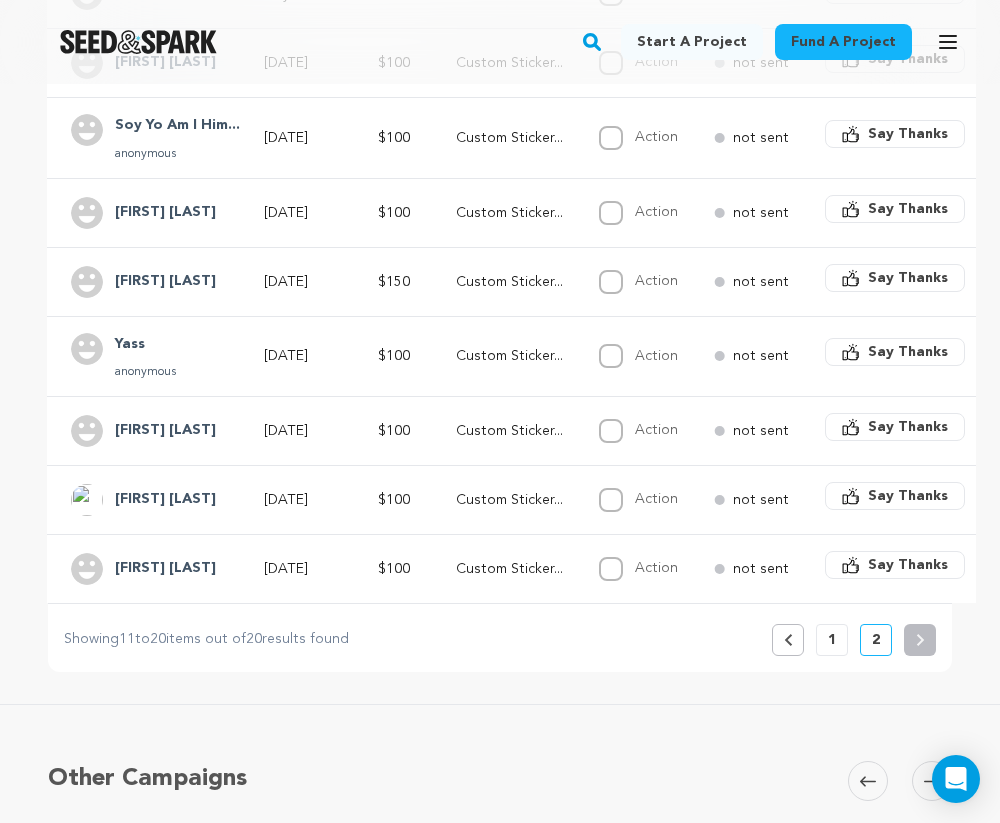 click on "1" at bounding box center (832, 640) 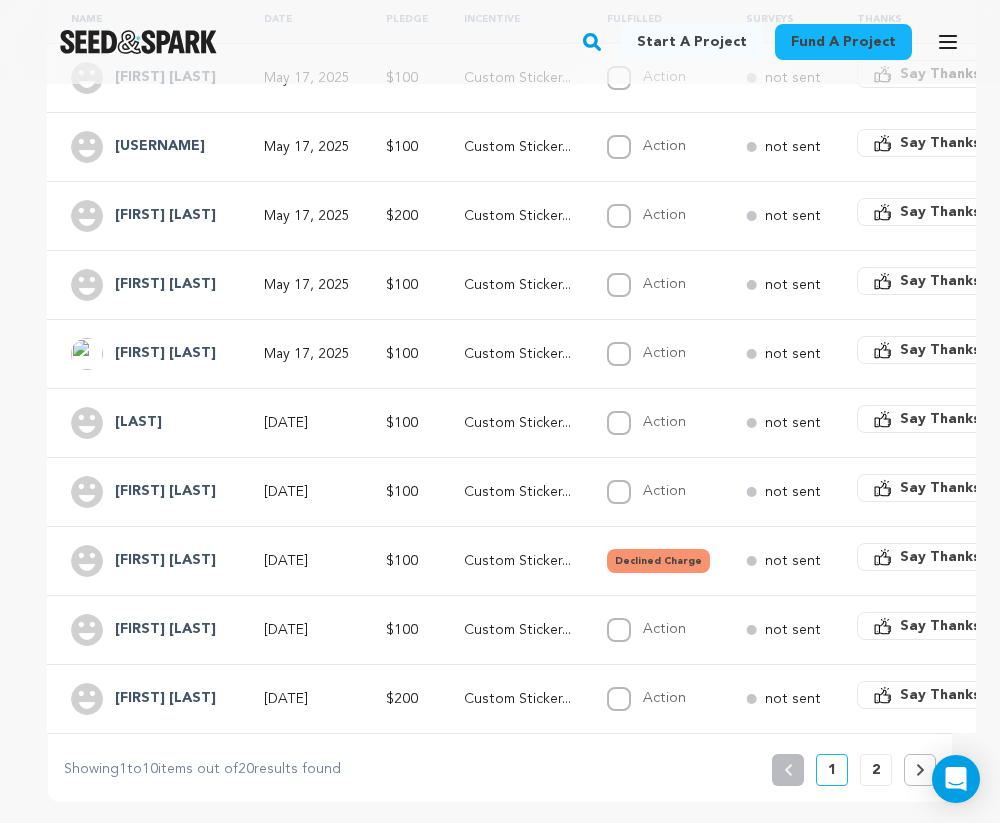 scroll, scrollTop: 580, scrollLeft: 6, axis: both 